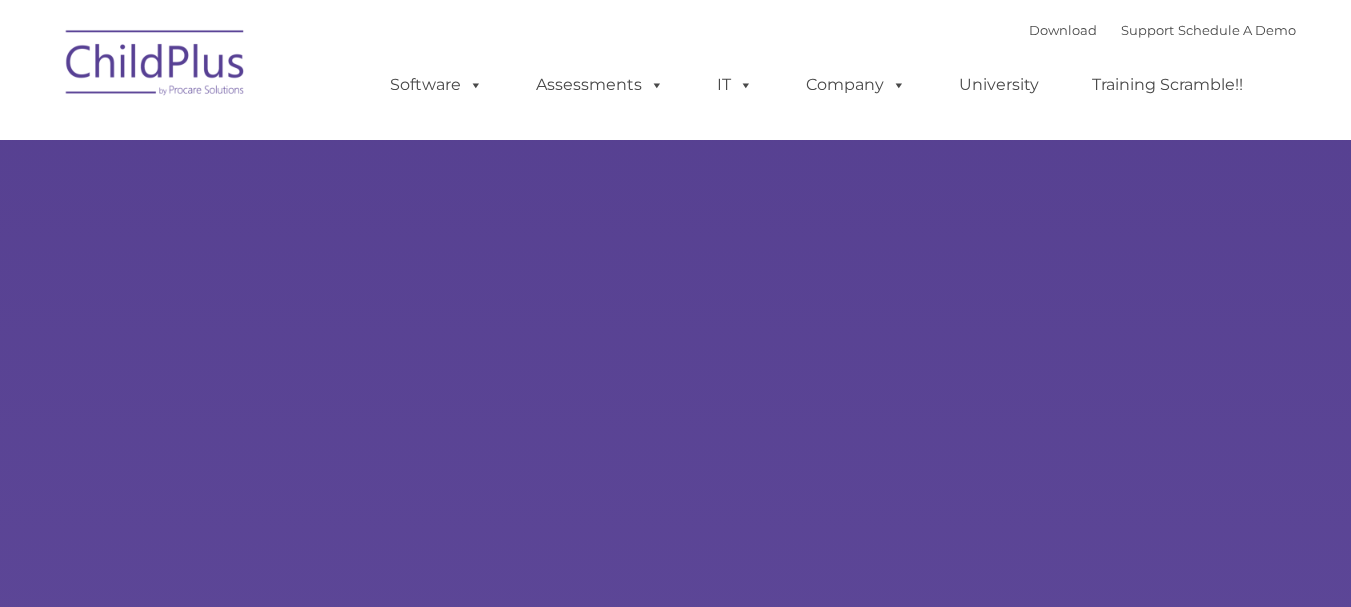 scroll, scrollTop: 0, scrollLeft: 0, axis: both 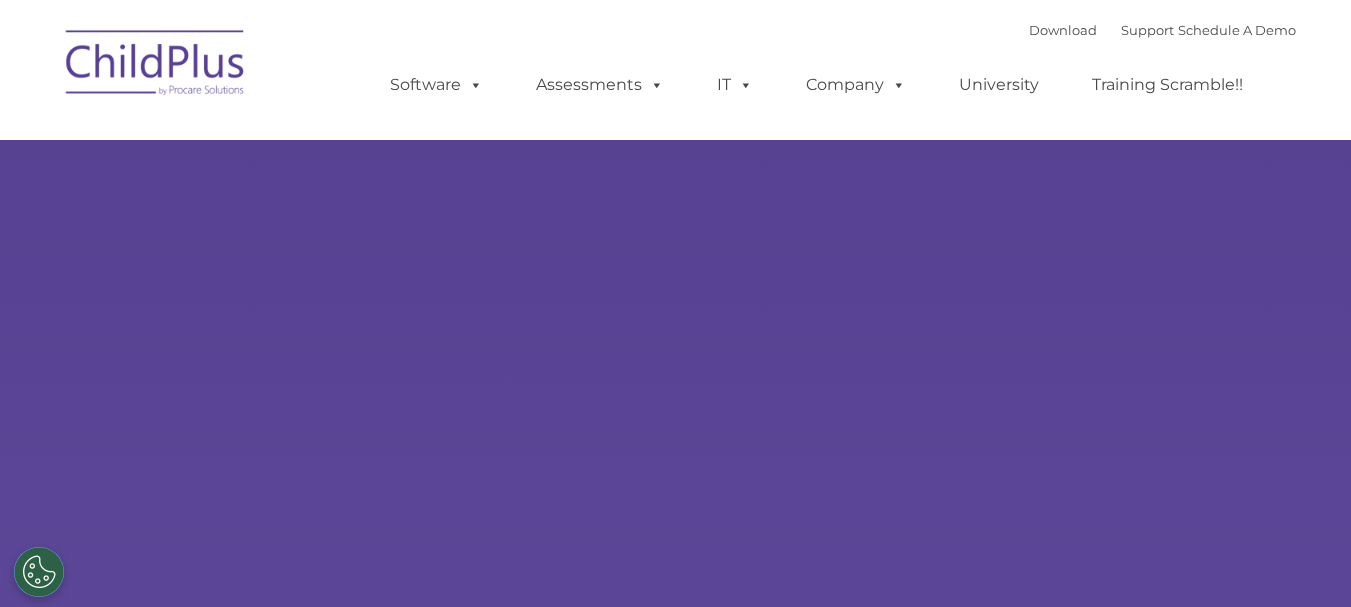 select on "MEDIUM" 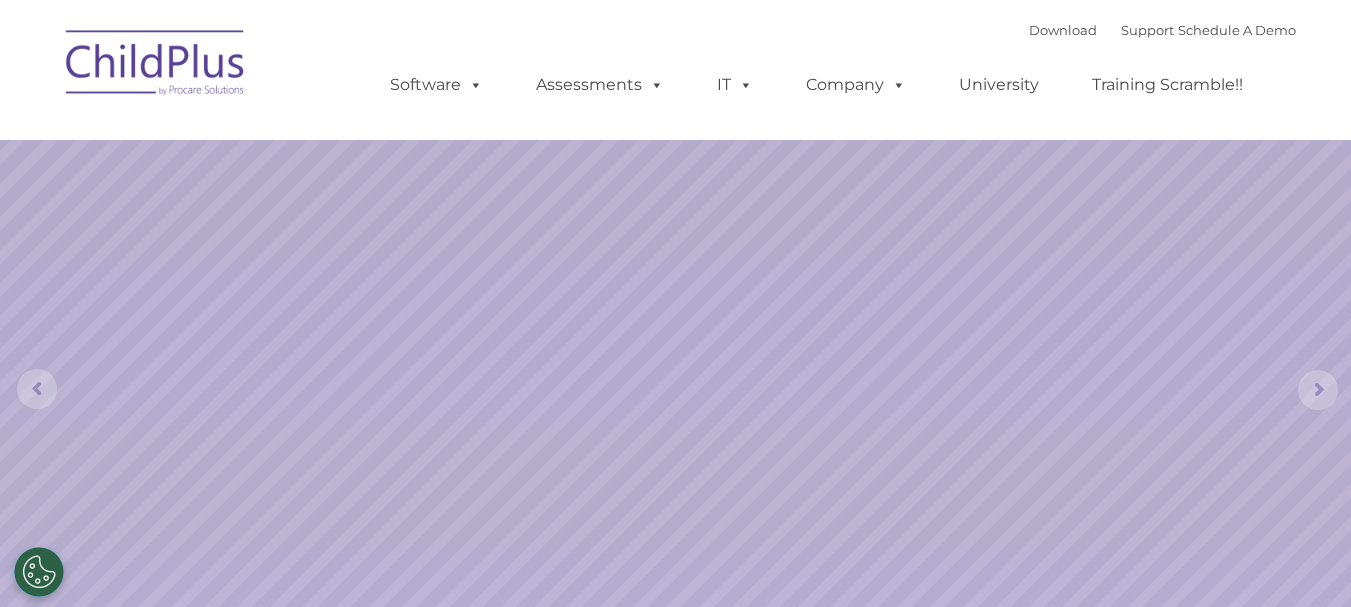 scroll, scrollTop: 0, scrollLeft: 0, axis: both 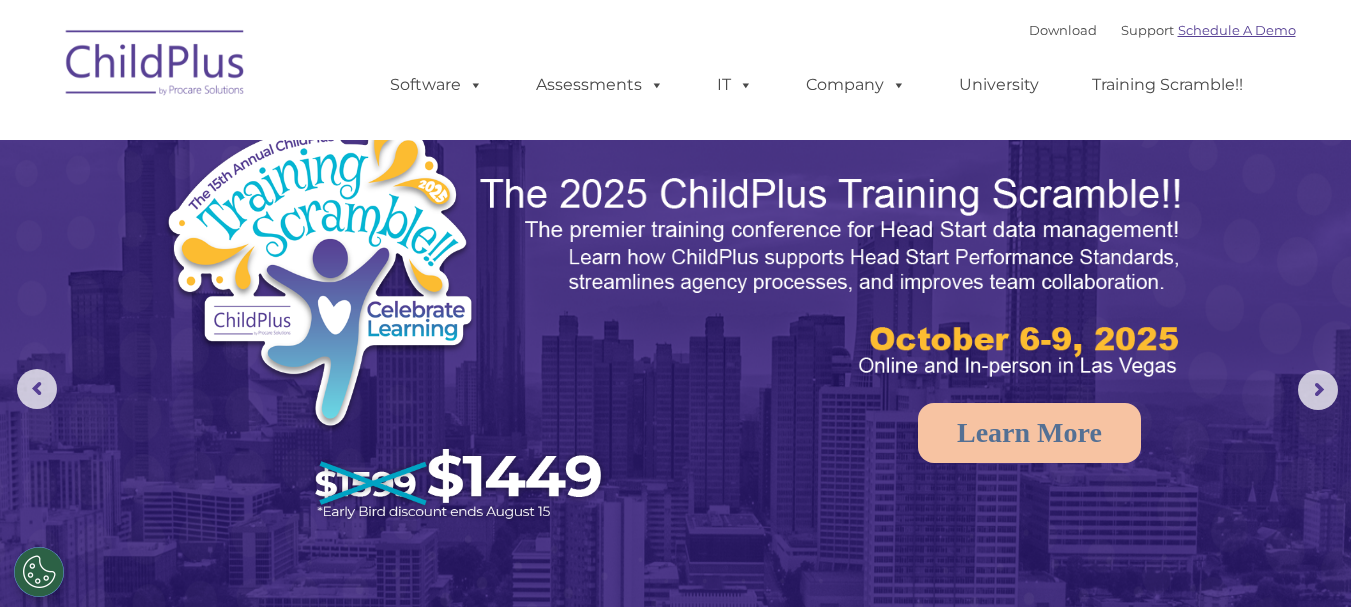 click on "Schedule A Demo" at bounding box center [1237, 30] 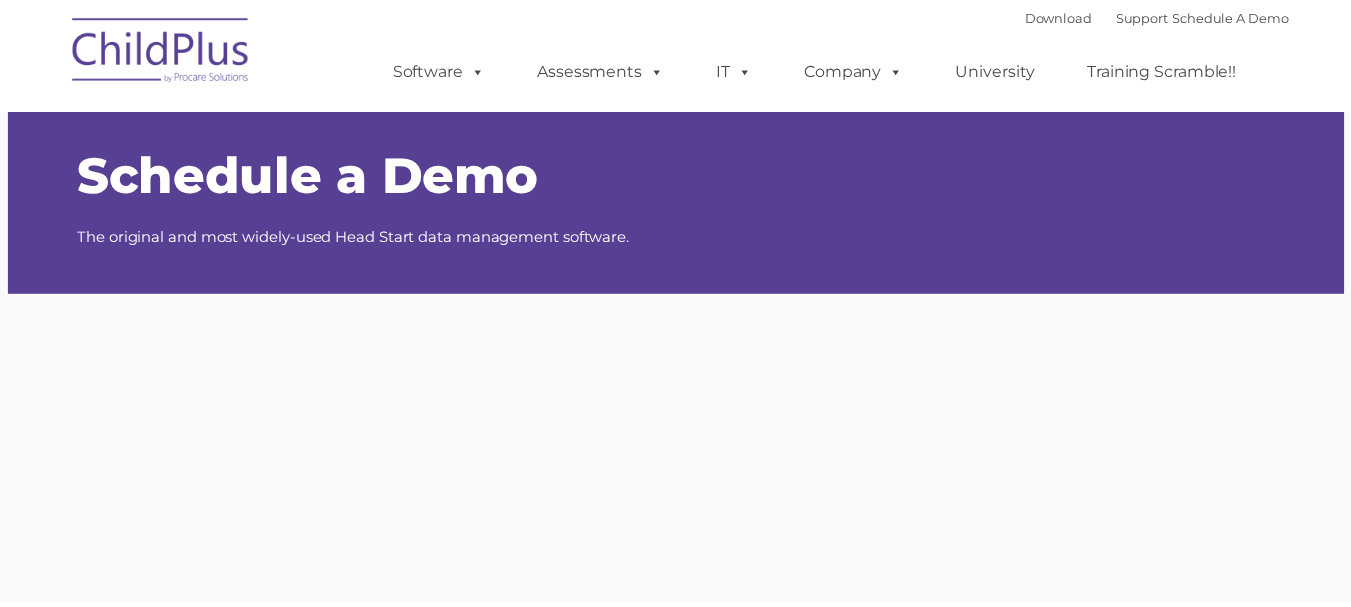 scroll, scrollTop: 0, scrollLeft: 0, axis: both 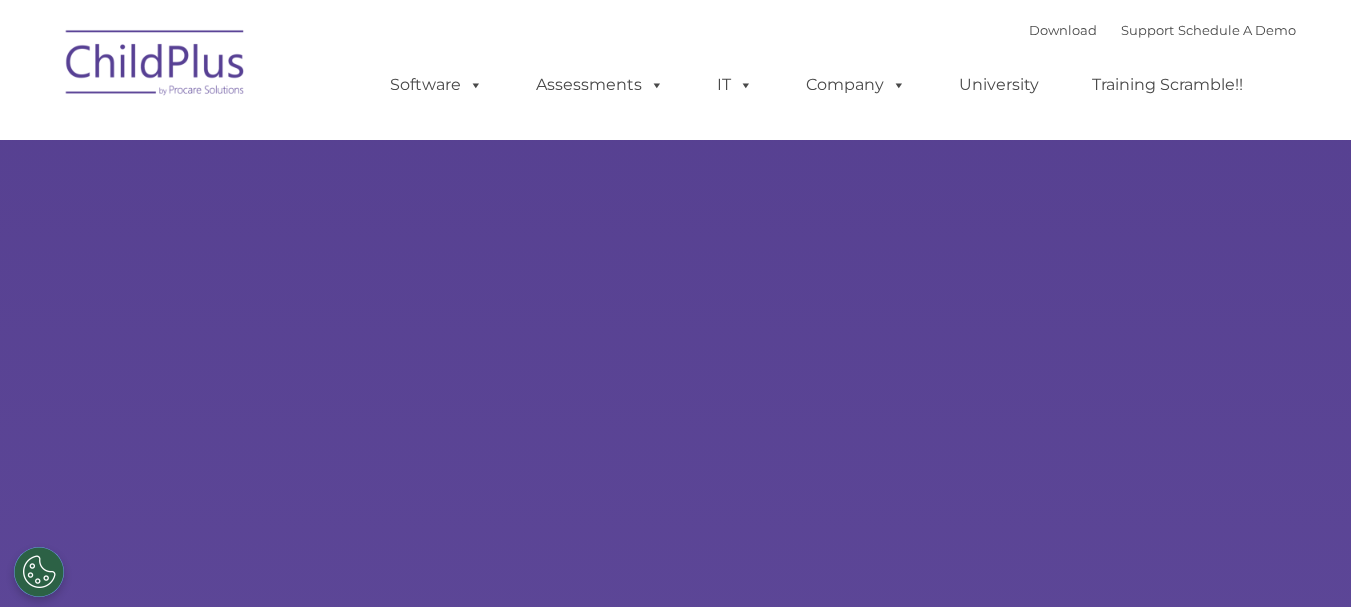 type on "" 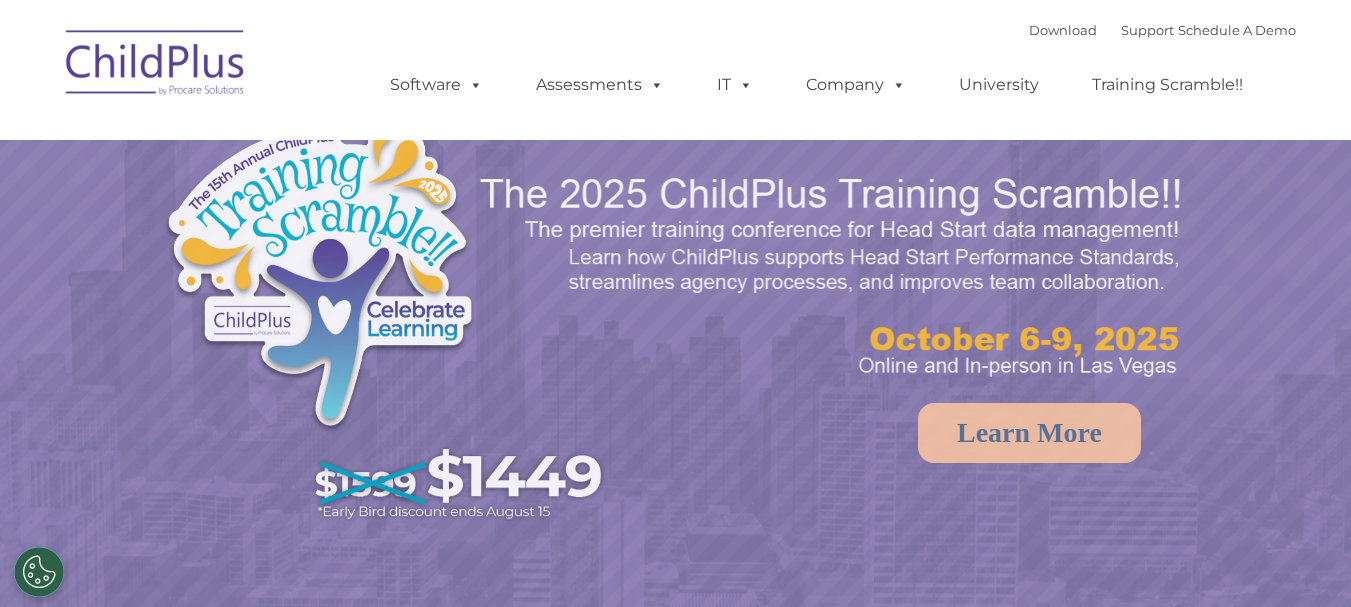 select on "MEDIUM" 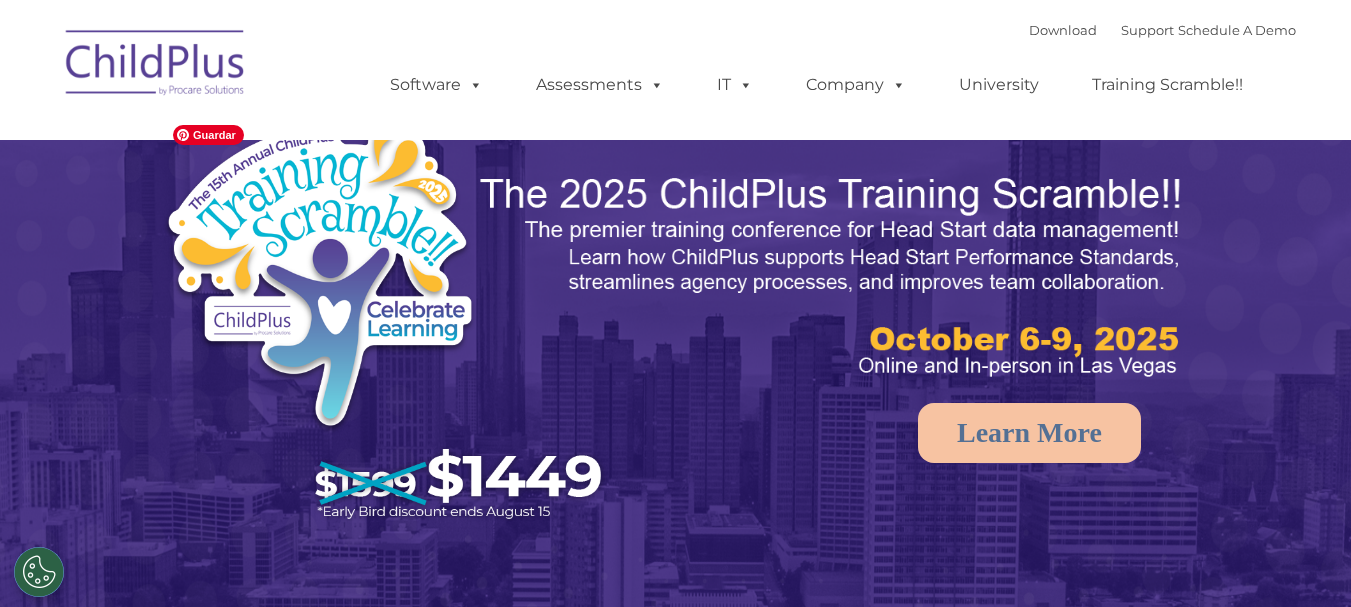 scroll, scrollTop: 0, scrollLeft: 0, axis: both 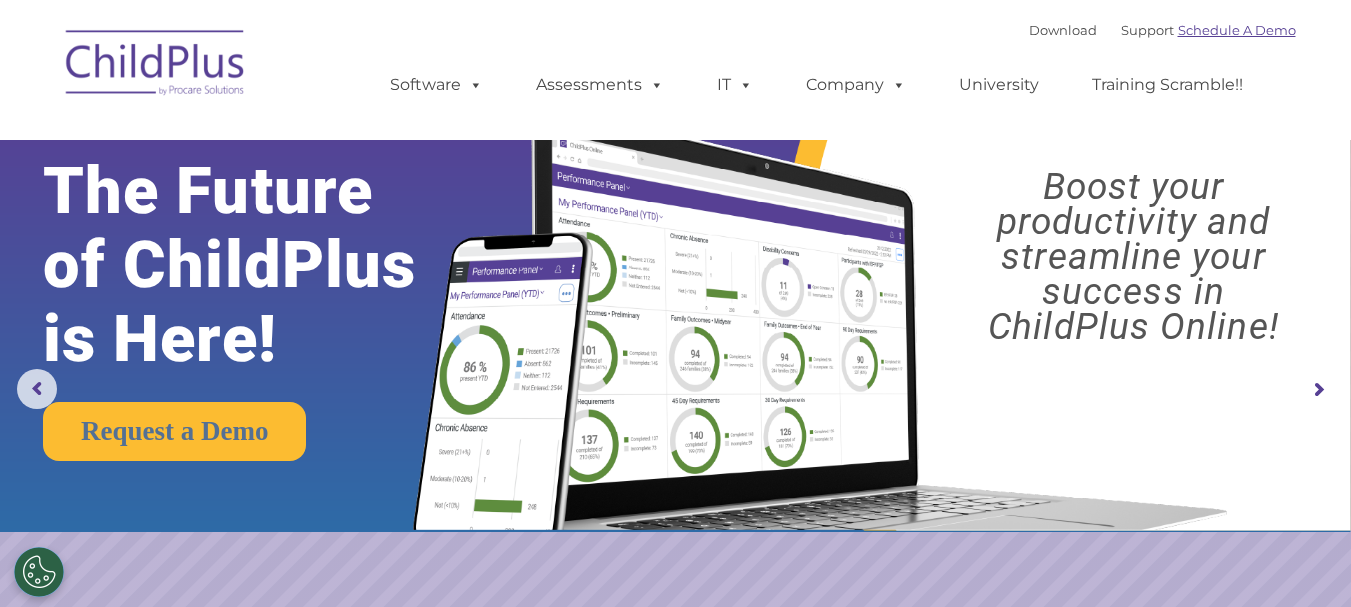 click on "Schedule A Demo" at bounding box center [1237, 30] 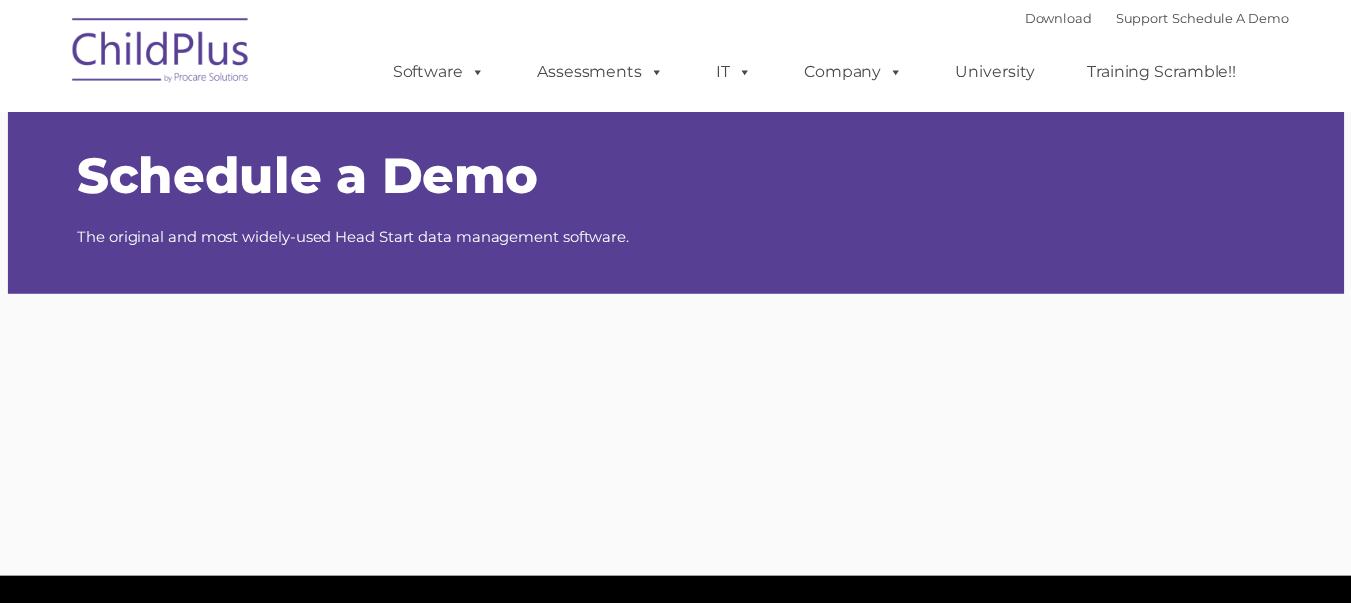 scroll, scrollTop: 0, scrollLeft: 0, axis: both 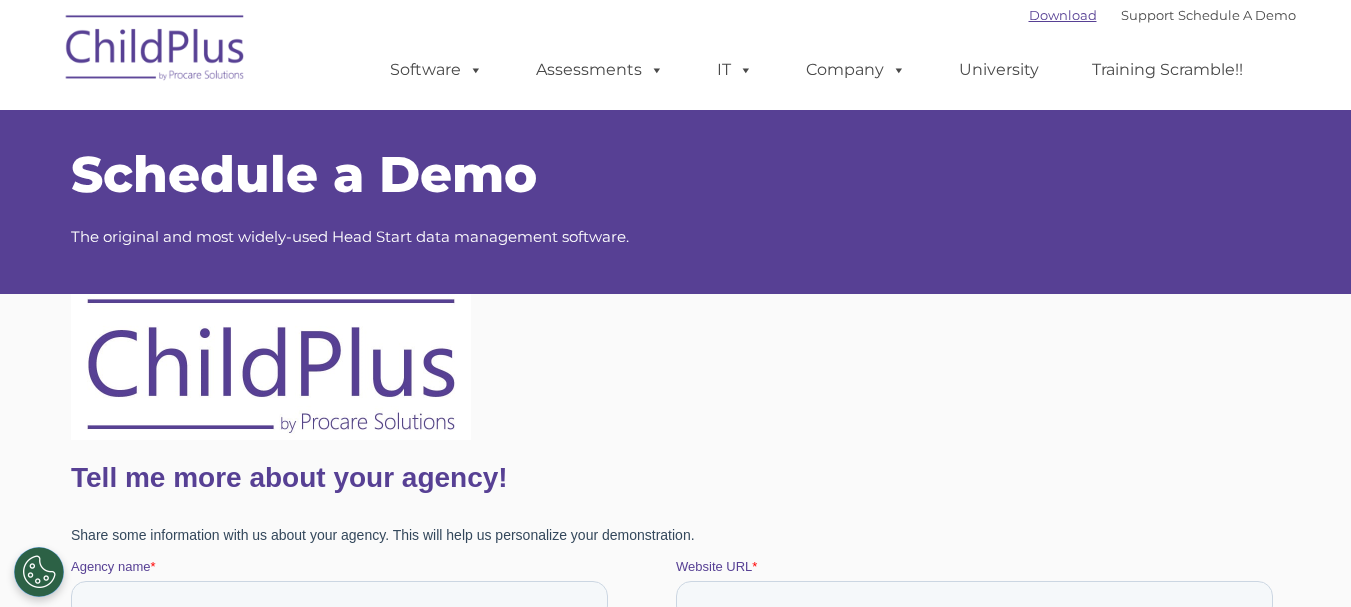 click on "Download" at bounding box center (1063, 15) 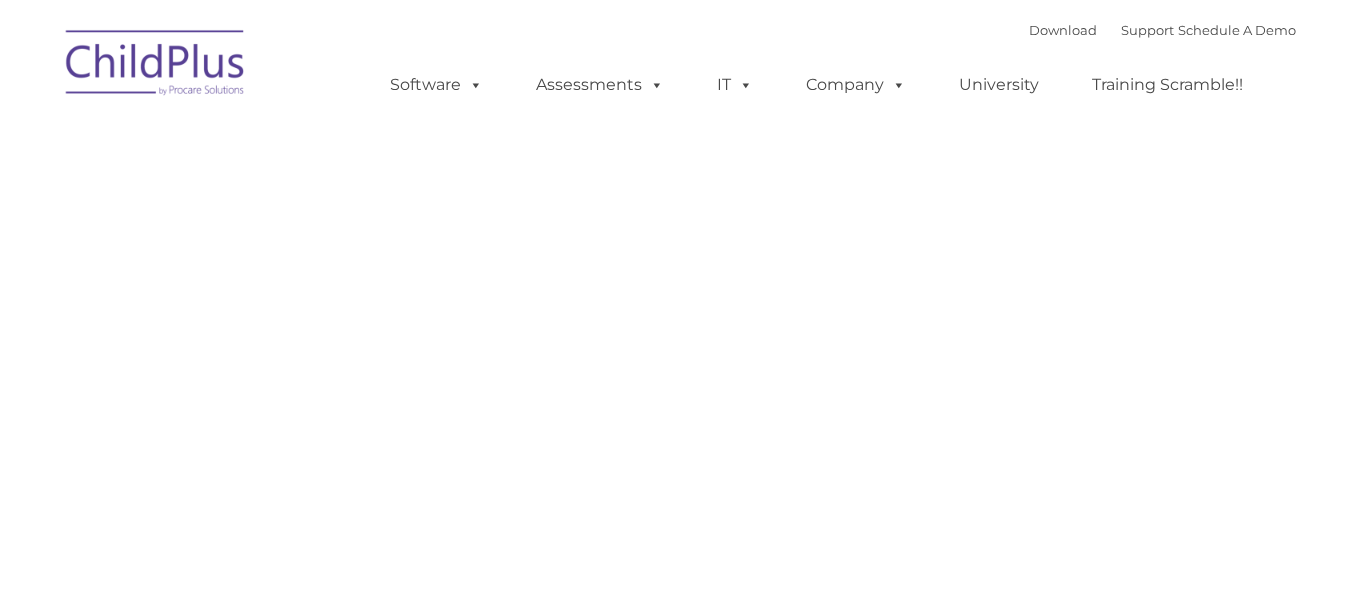 scroll, scrollTop: 0, scrollLeft: 0, axis: both 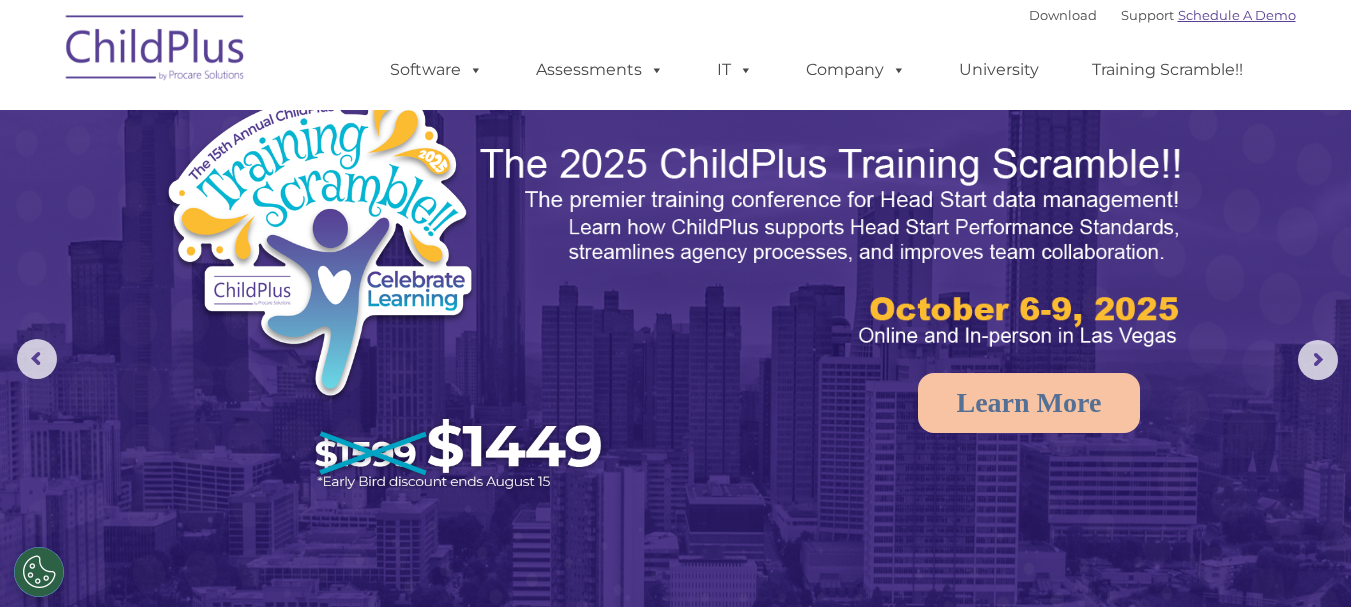 click on "Schedule A Demo" at bounding box center [1237, 15] 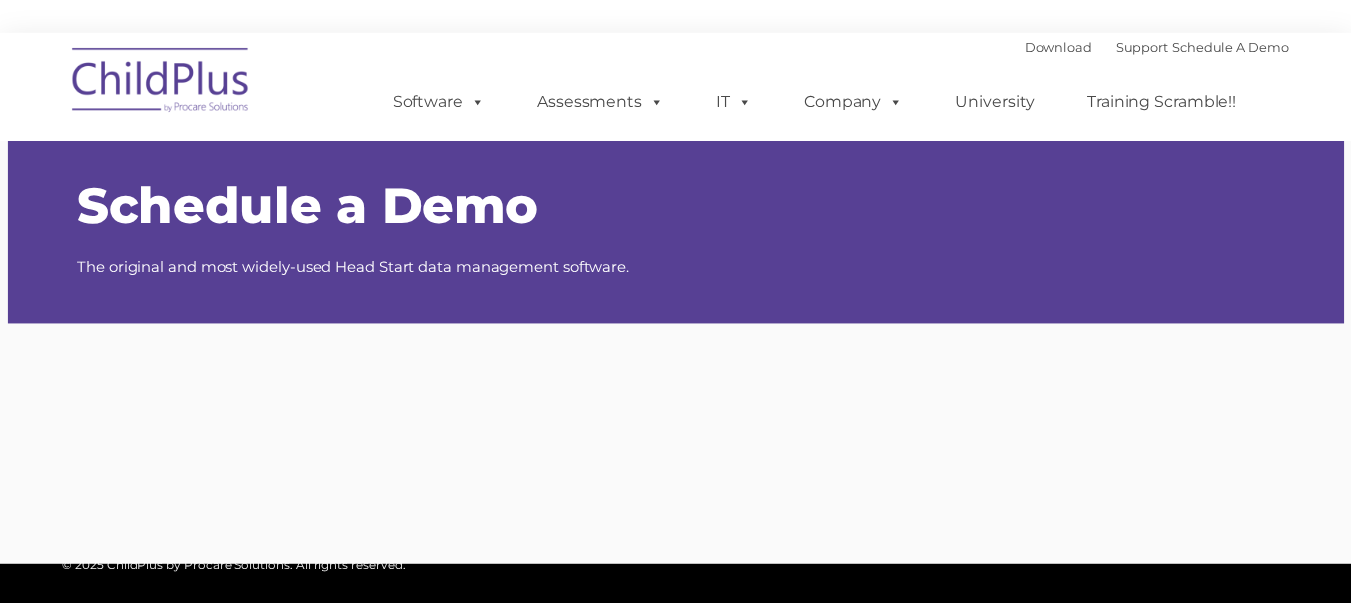 scroll, scrollTop: 0, scrollLeft: 0, axis: both 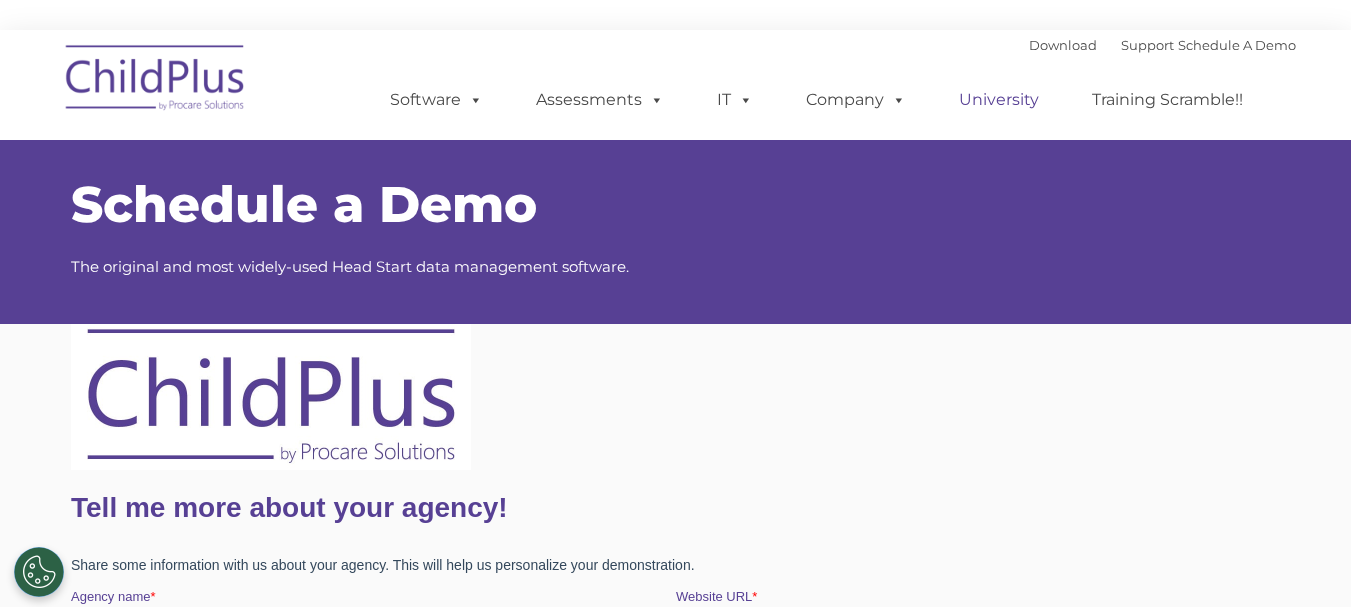 click on "University" at bounding box center [999, 100] 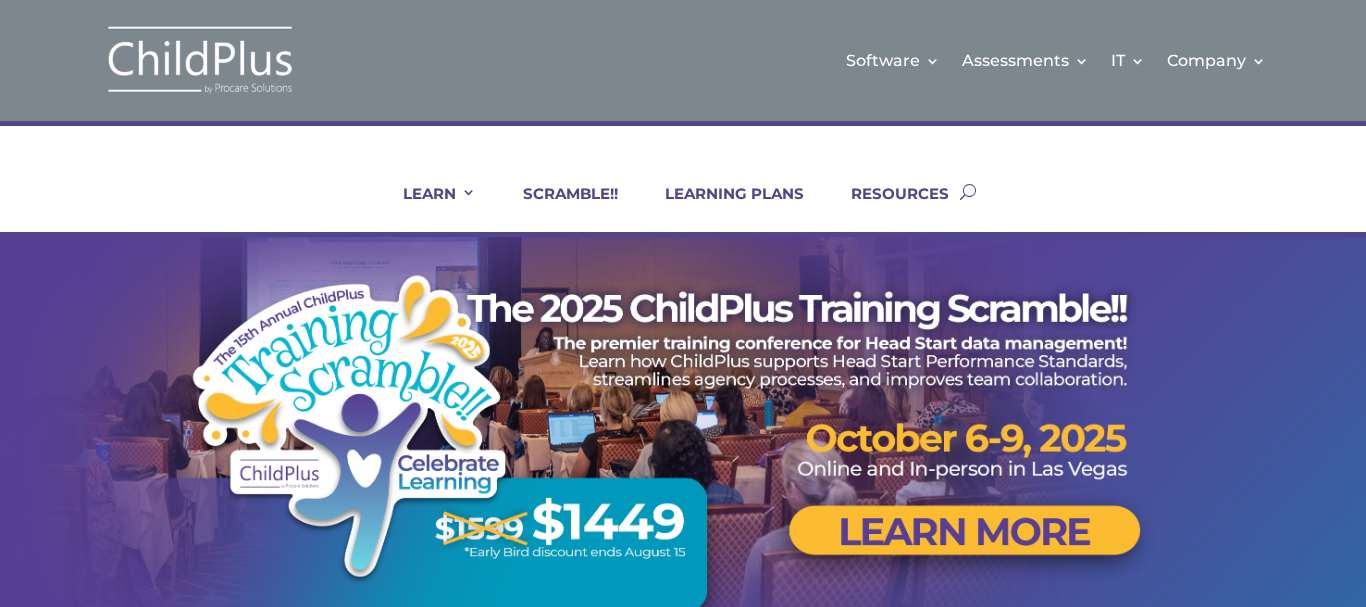 scroll, scrollTop: 0, scrollLeft: 0, axis: both 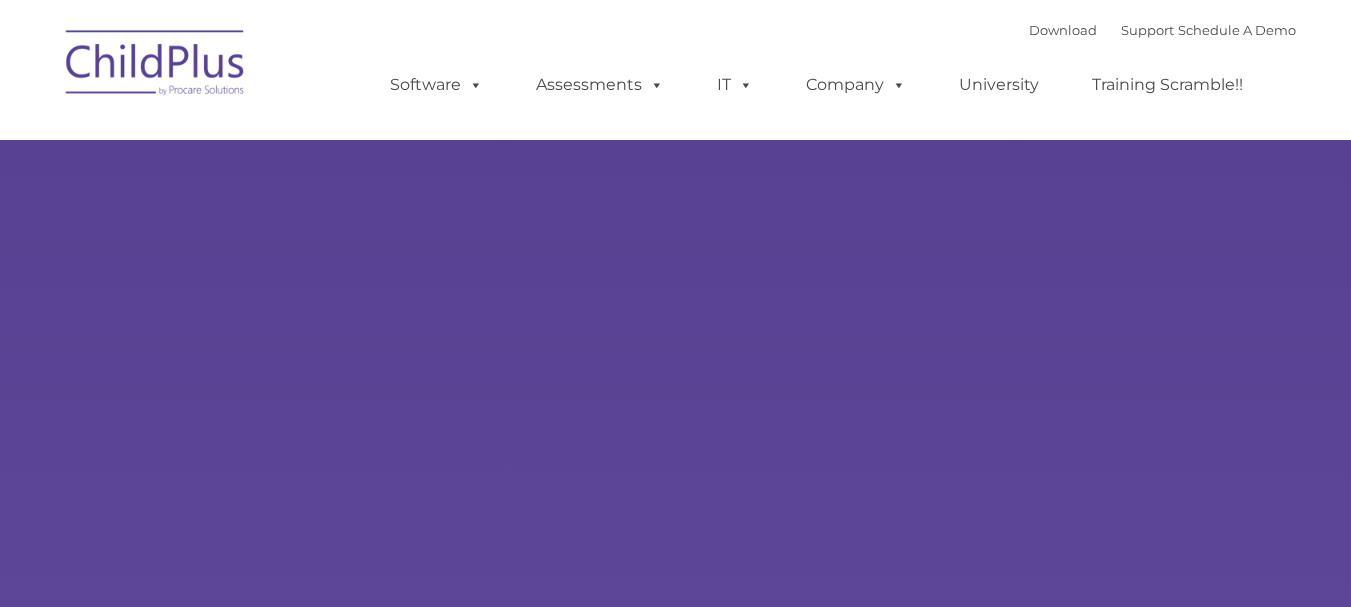 type on "" 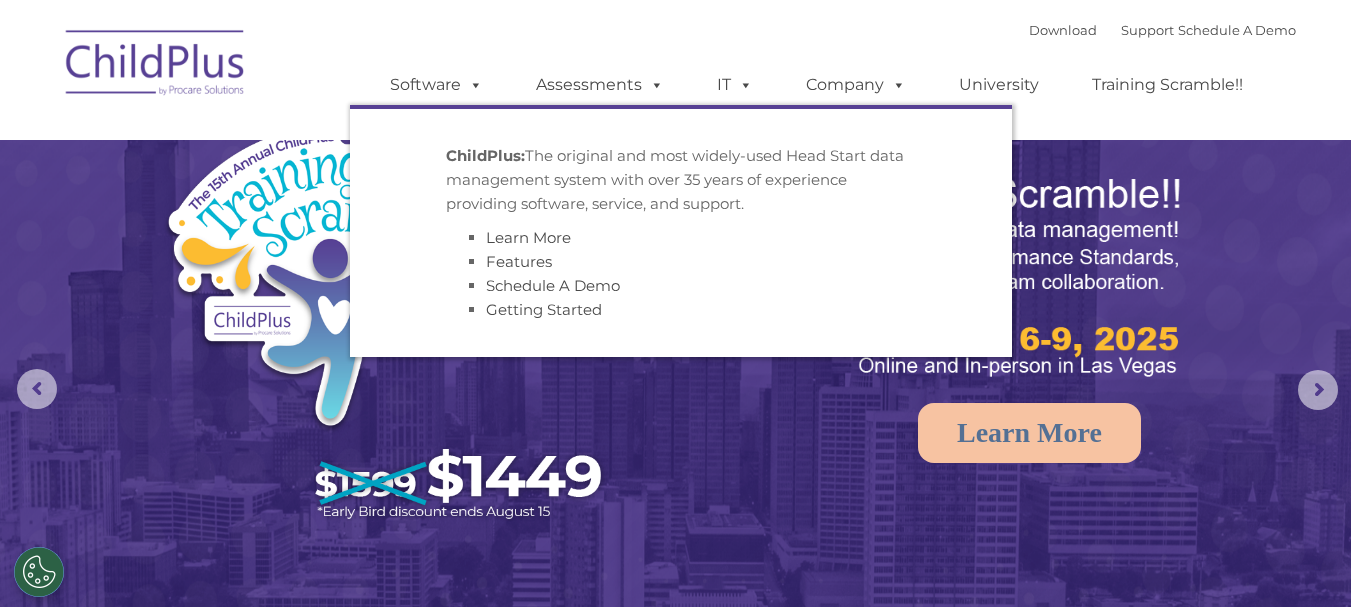 select on "MEDIUM" 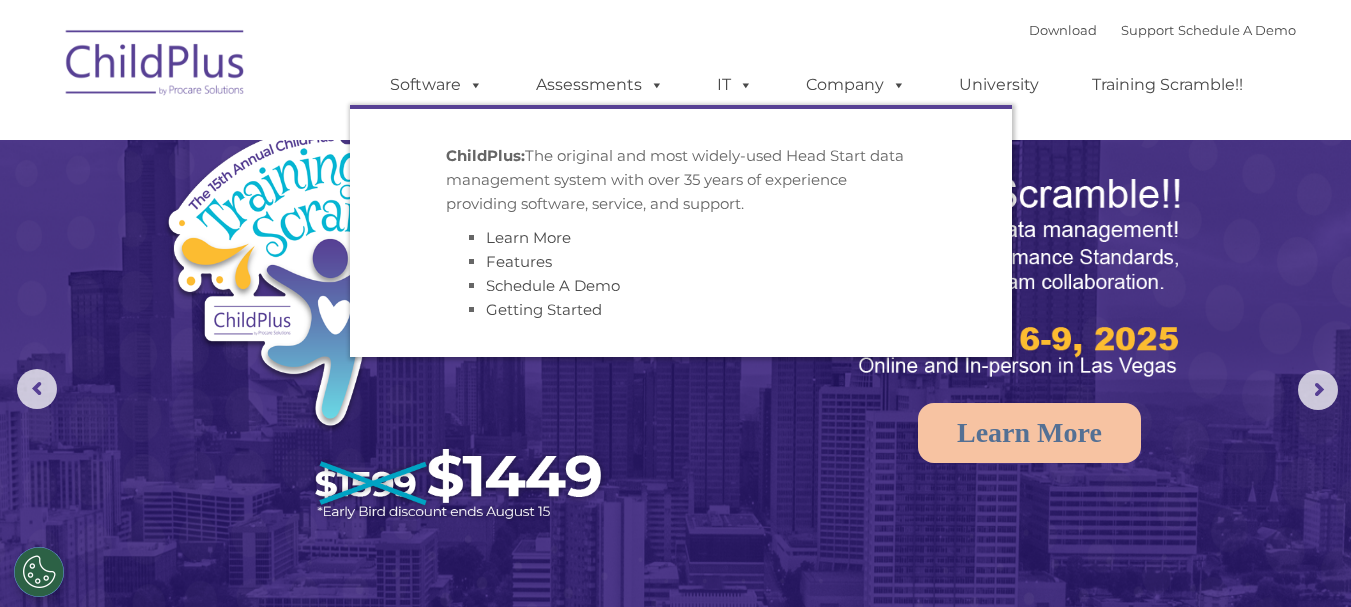 scroll, scrollTop: 0, scrollLeft: 0, axis: both 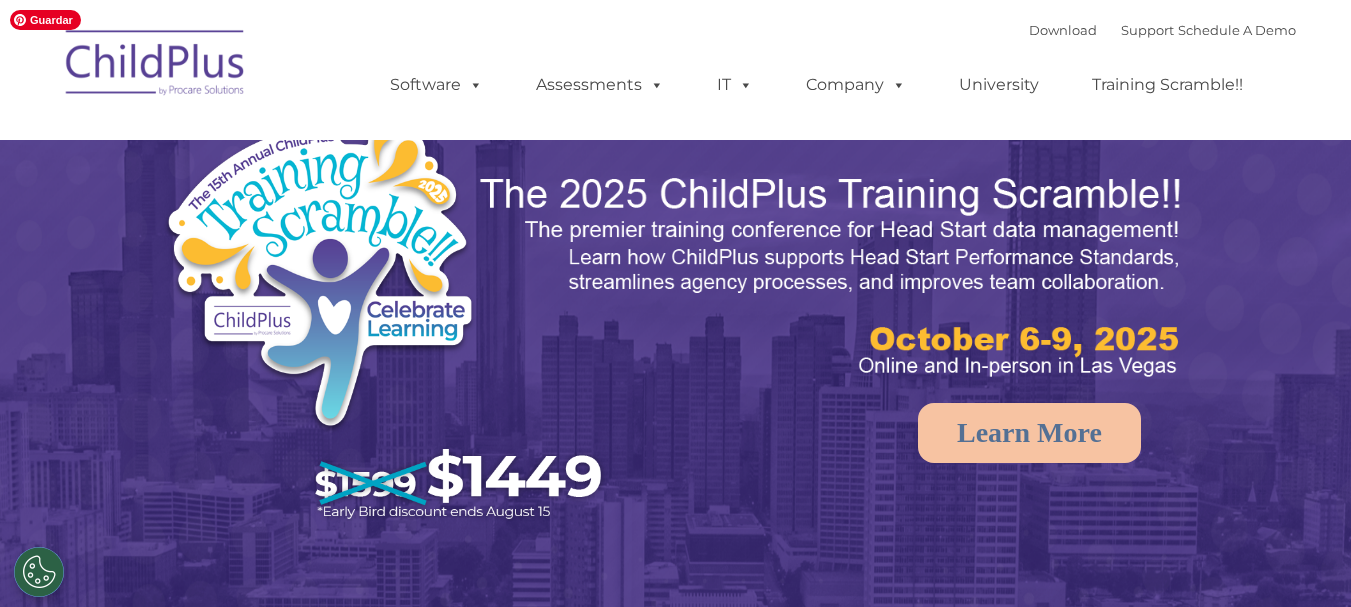select on "MEDIUM" 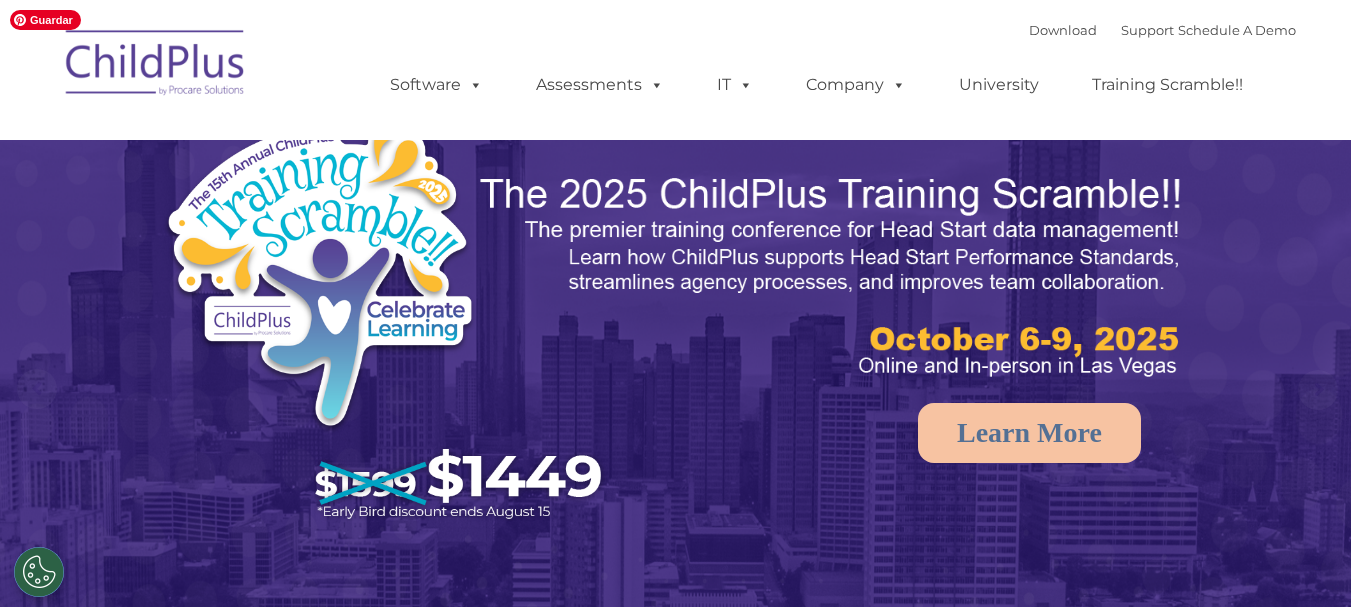 scroll, scrollTop: 0, scrollLeft: 0, axis: both 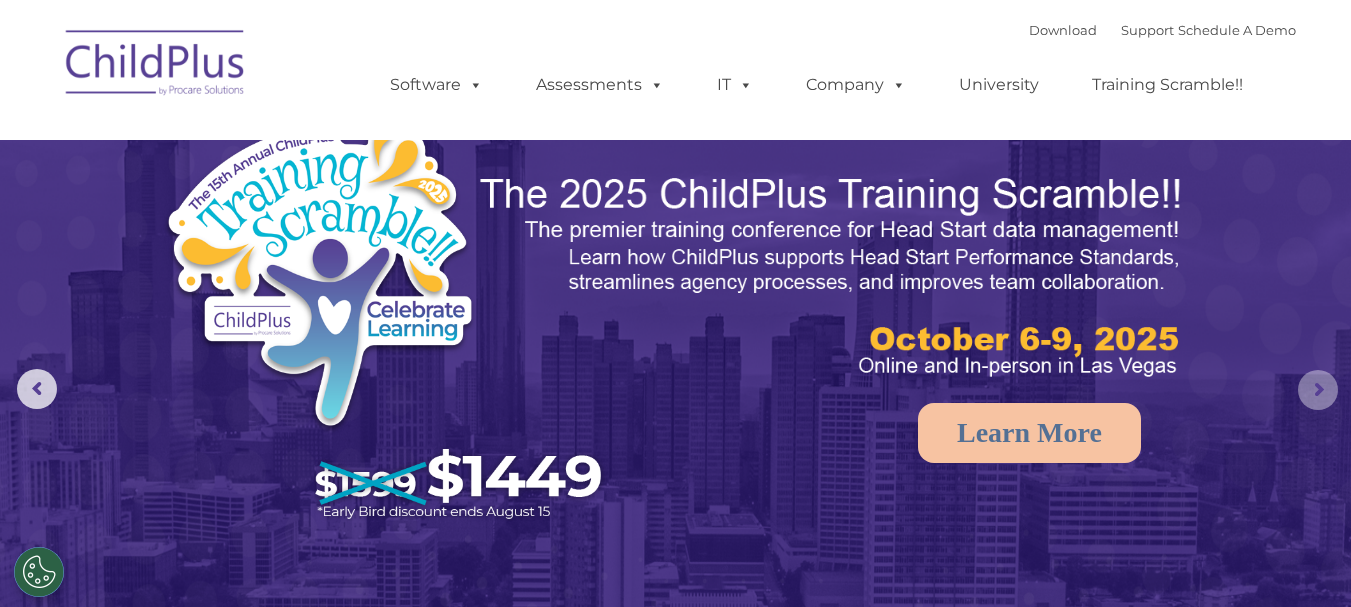 click 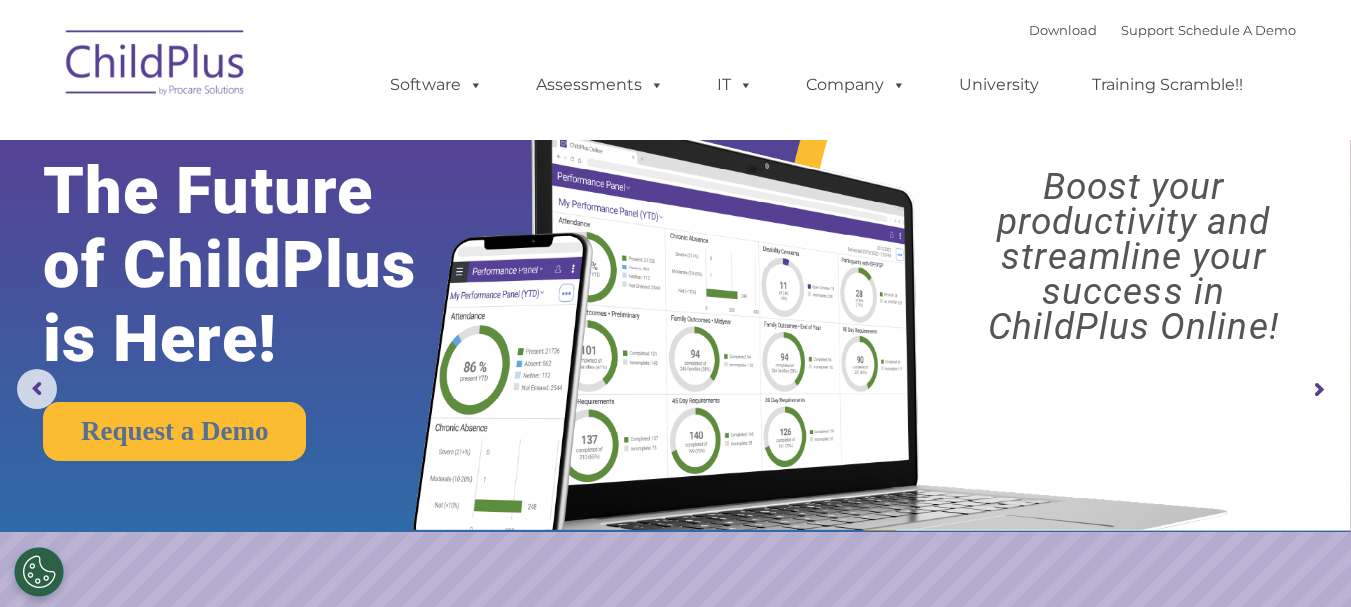 click 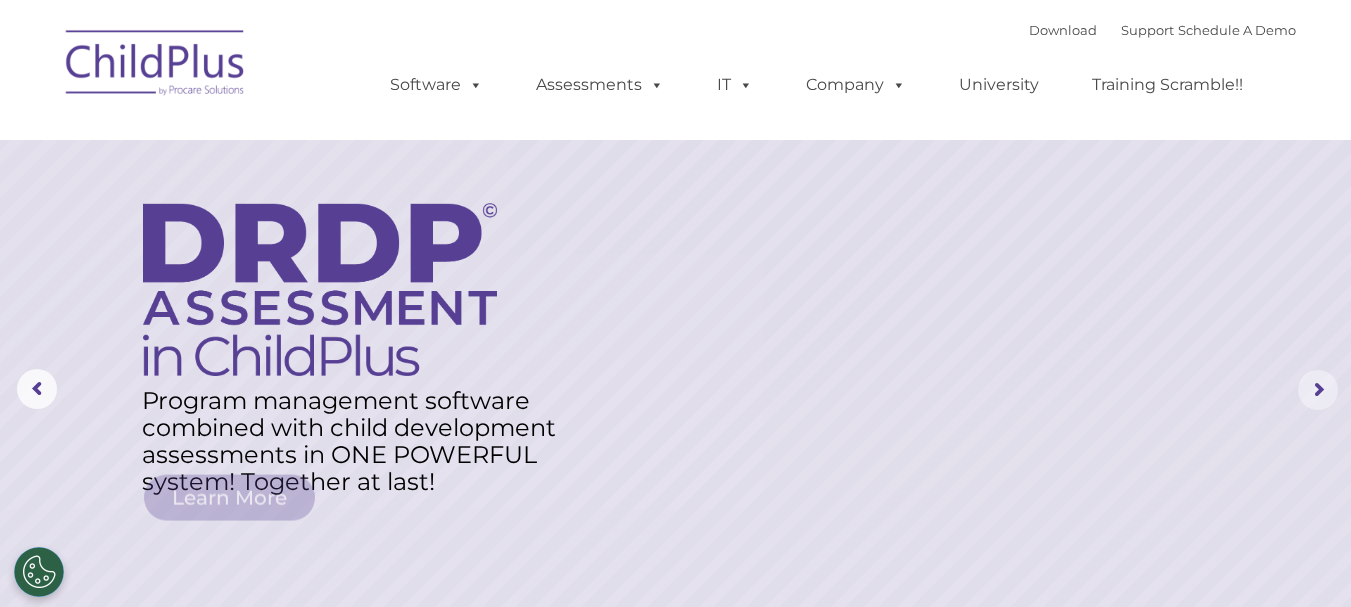 click 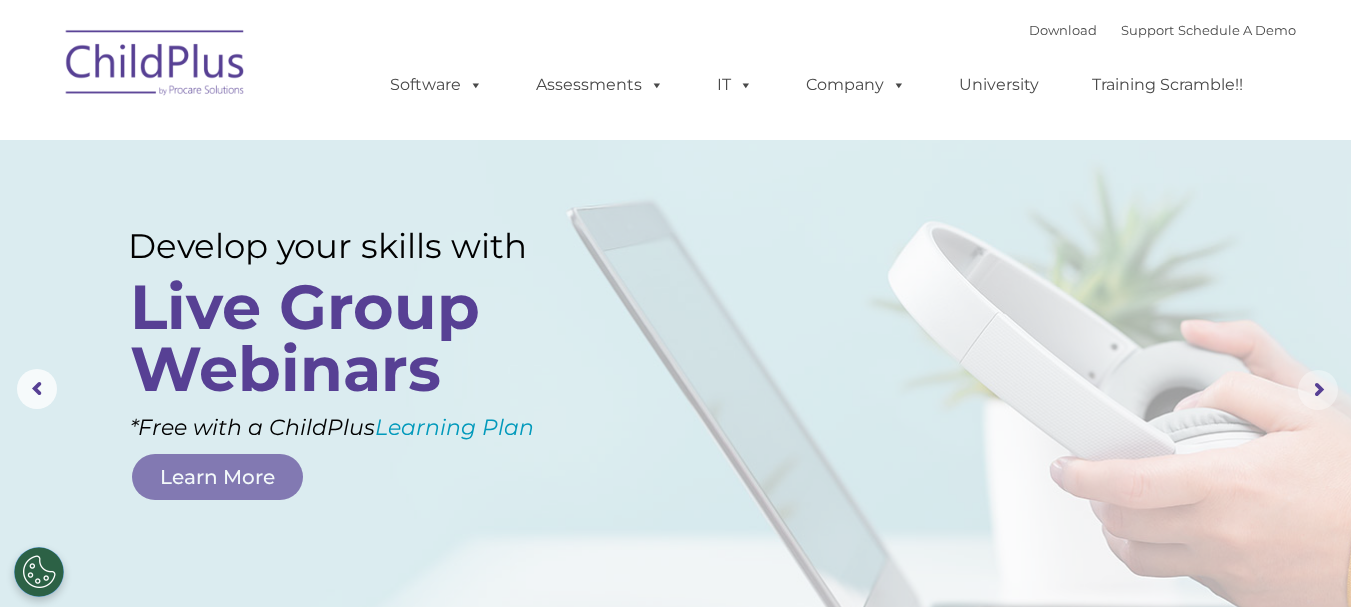 click 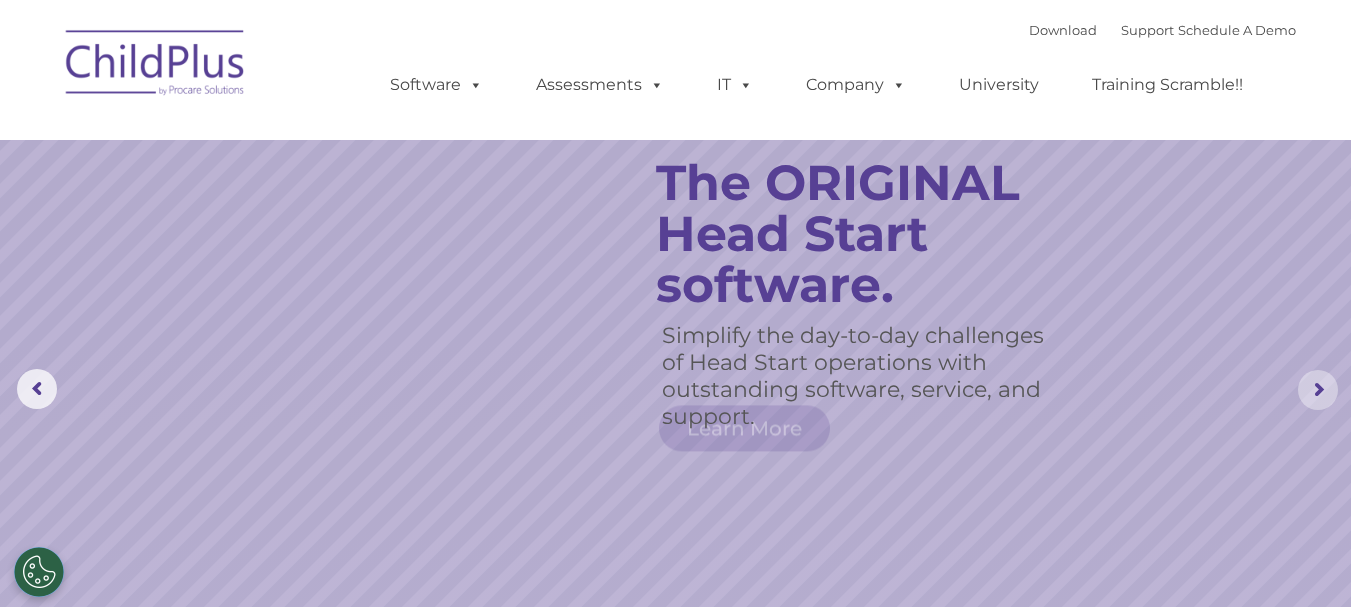 click 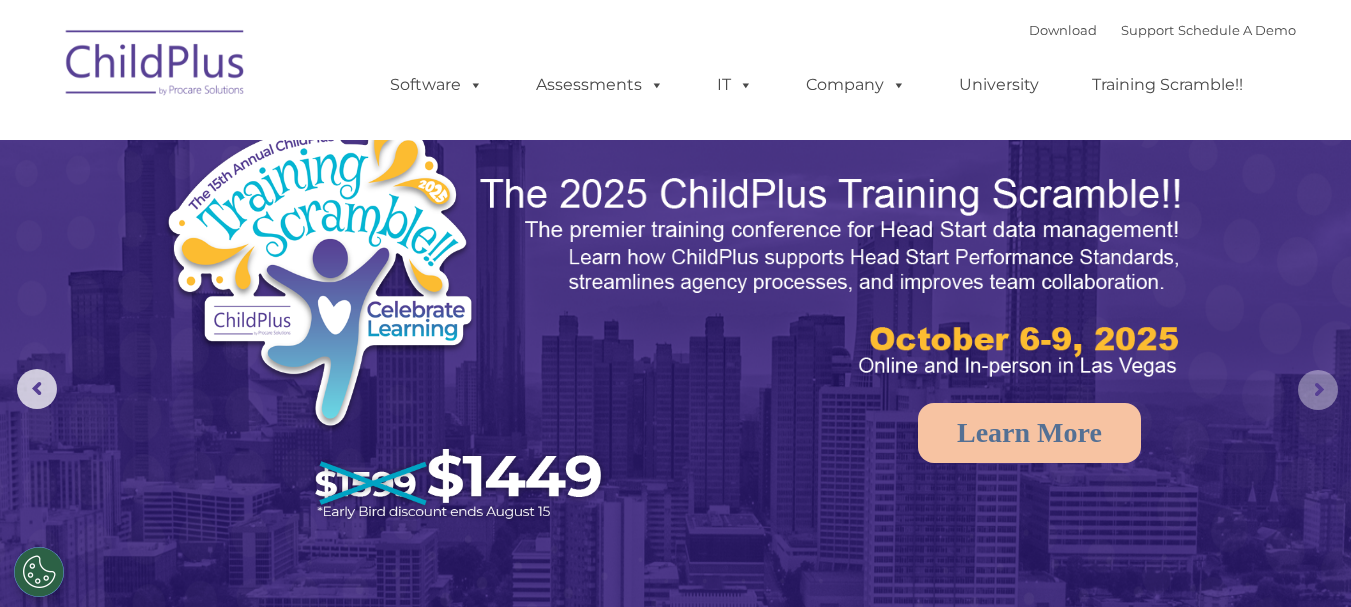 click 